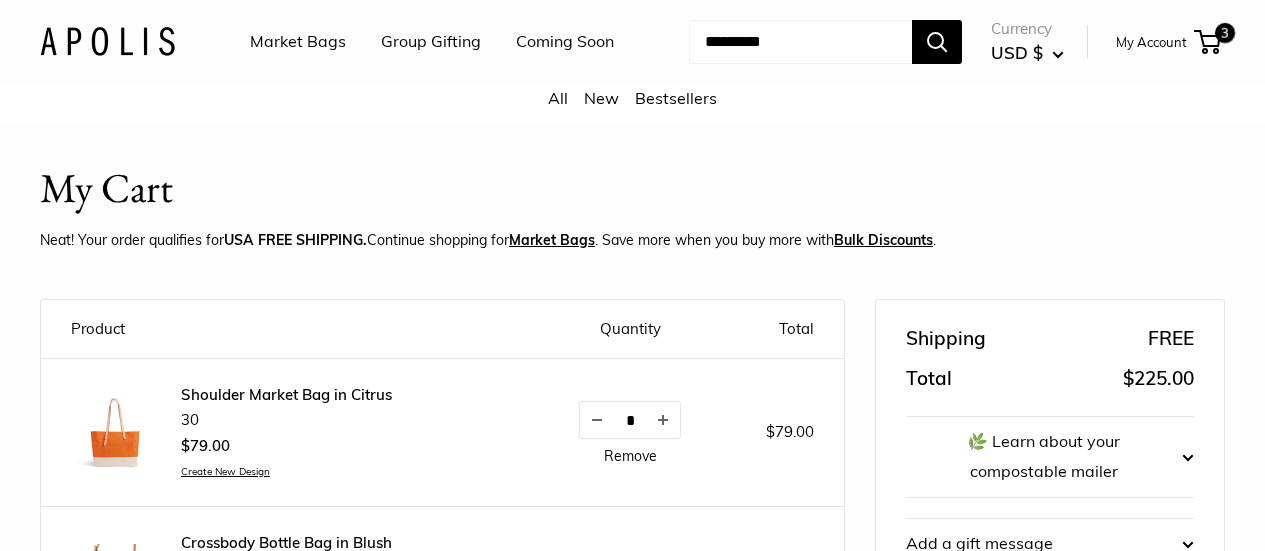 scroll, scrollTop: 286, scrollLeft: 0, axis: vertical 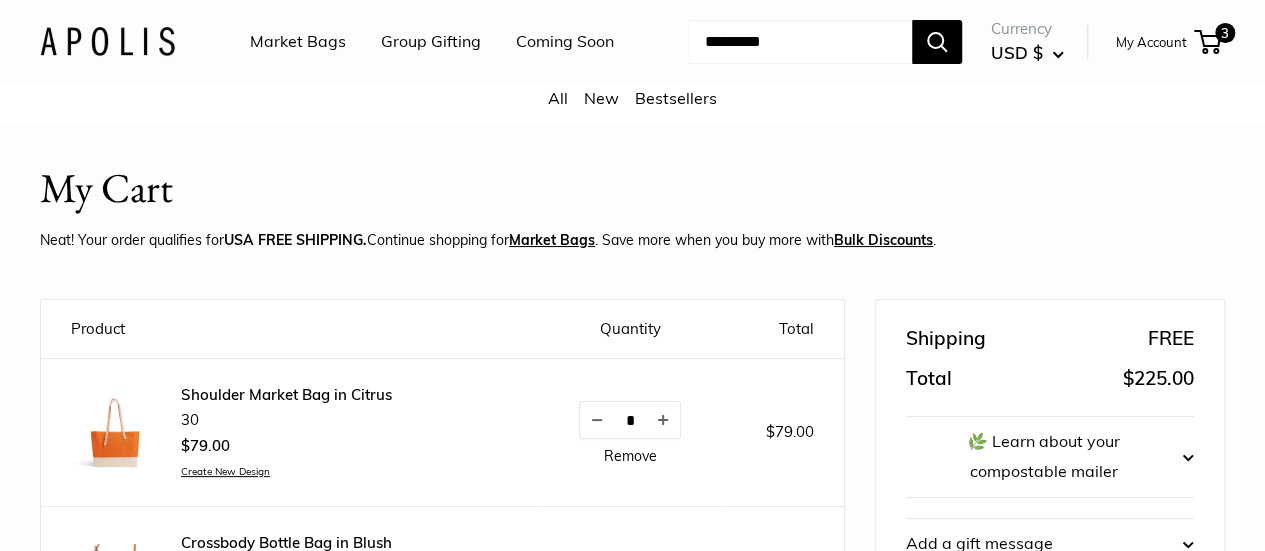 click on "Market Bags" at bounding box center (298, 42) 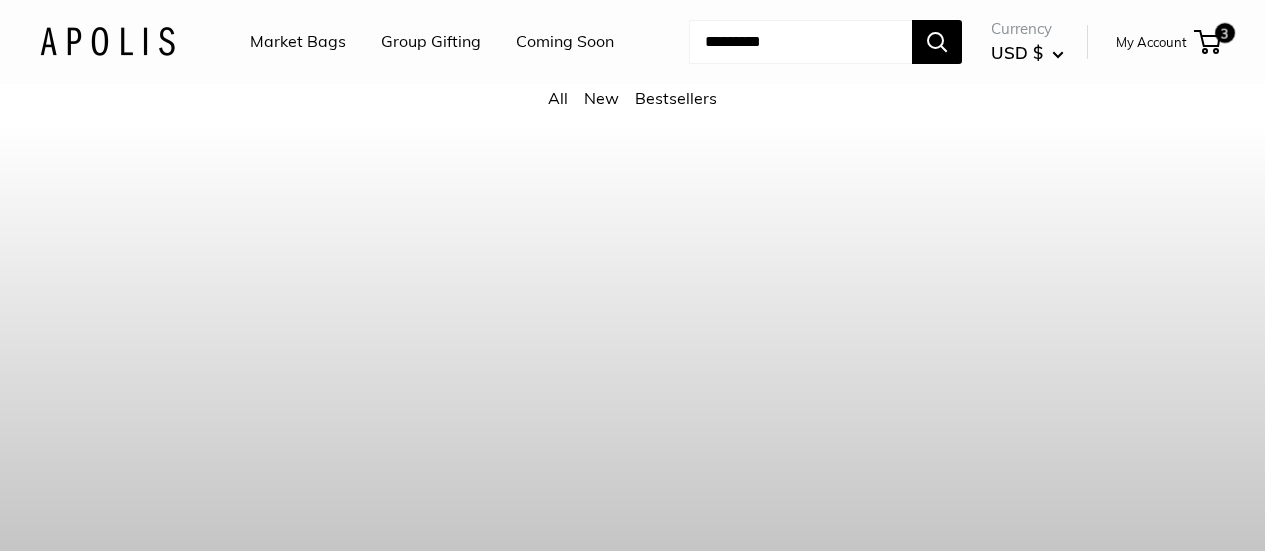 scroll, scrollTop: 0, scrollLeft: 0, axis: both 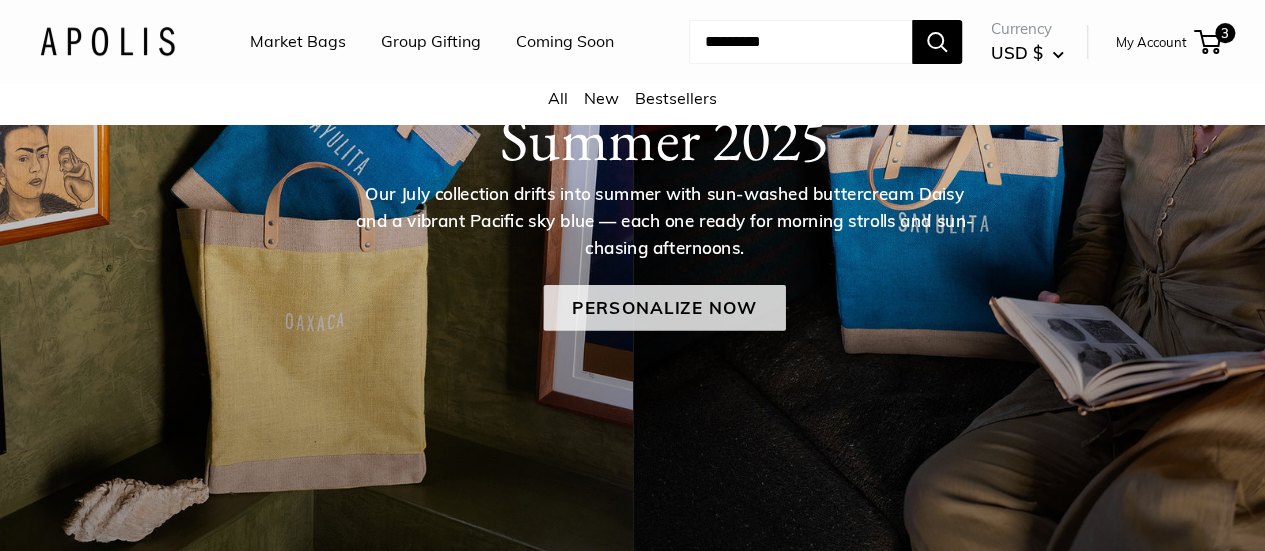 click on "Personalize Now" at bounding box center (664, 308) 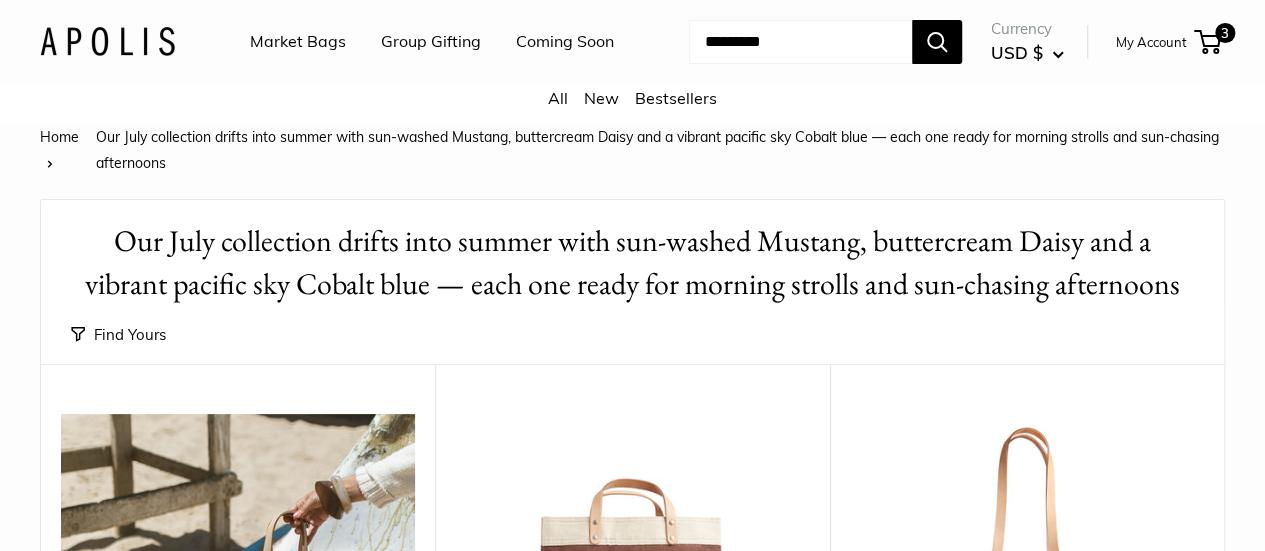 scroll, scrollTop: 1004, scrollLeft: 0, axis: vertical 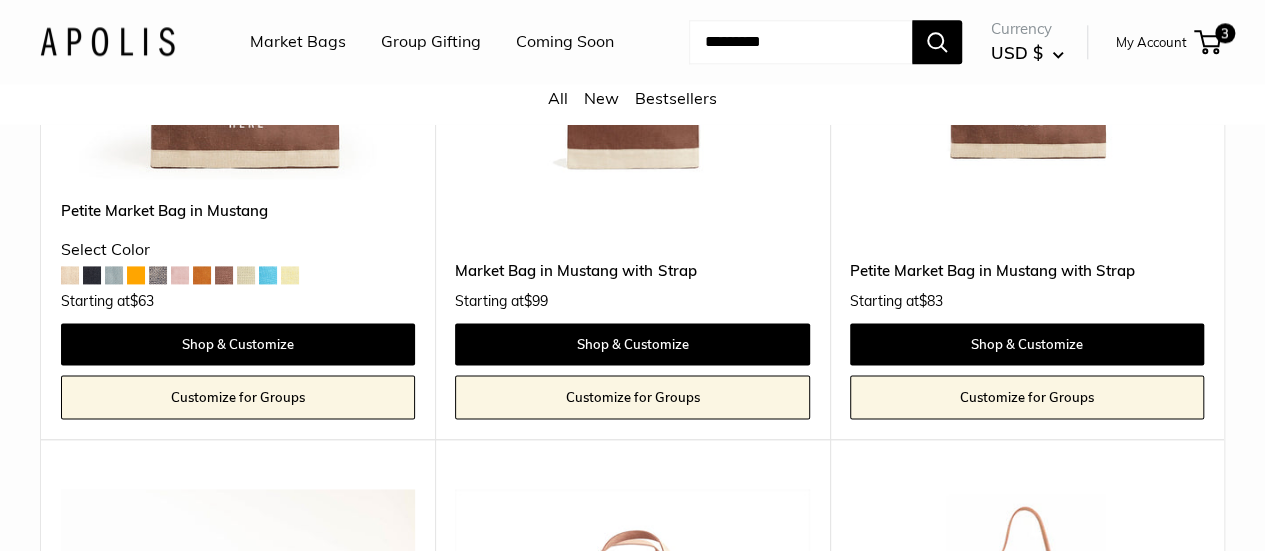 click at bounding box center (114, 275) 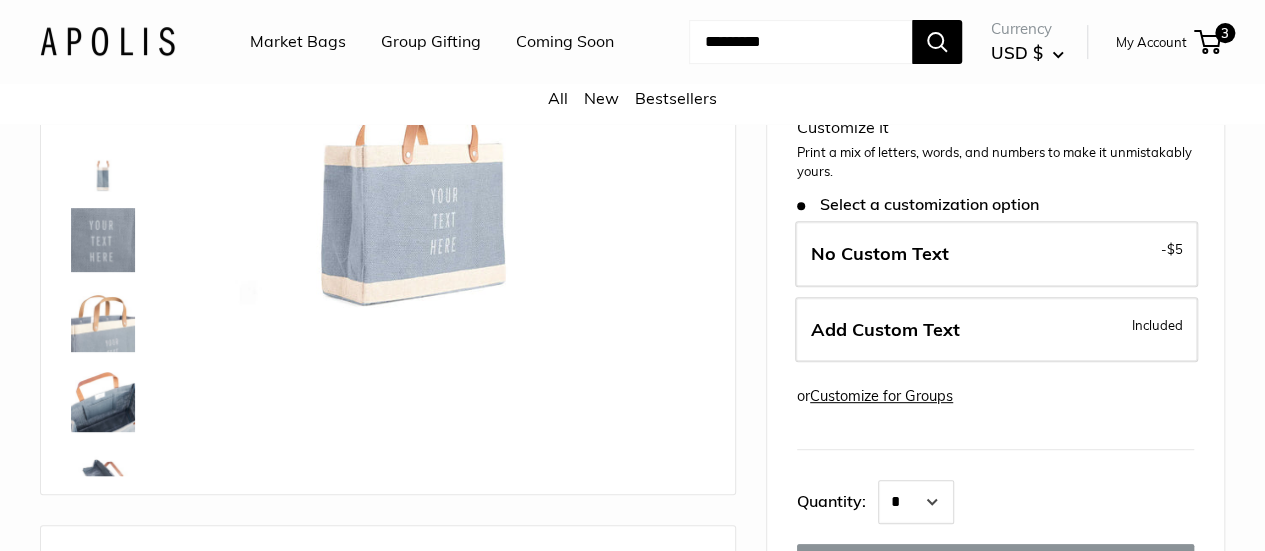 scroll, scrollTop: 600, scrollLeft: 0, axis: vertical 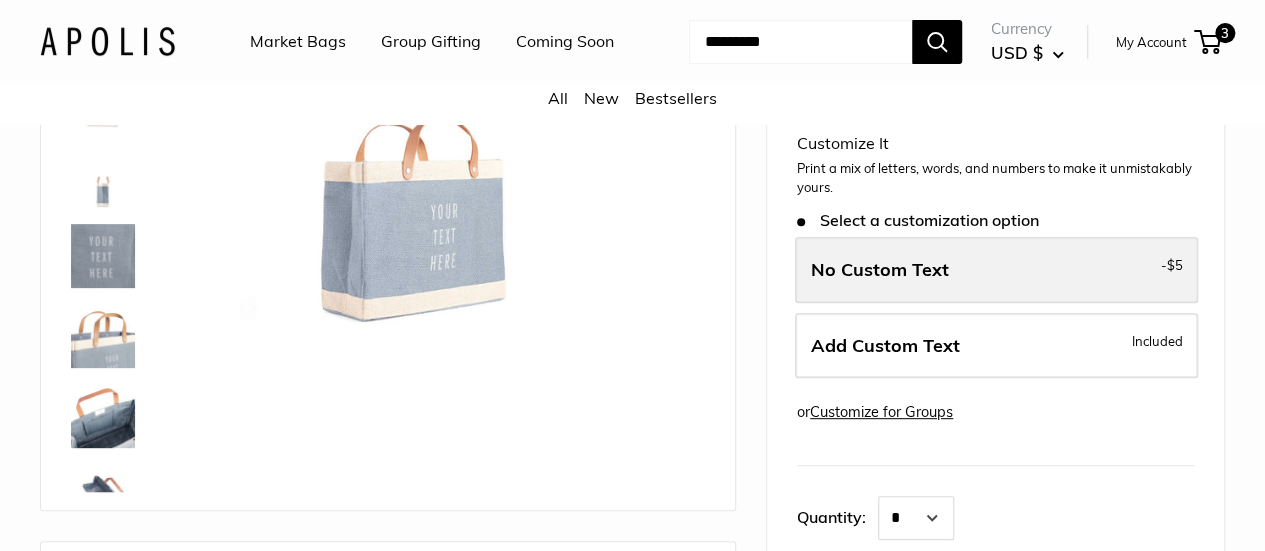click on "No Custom Text" at bounding box center (880, 269) 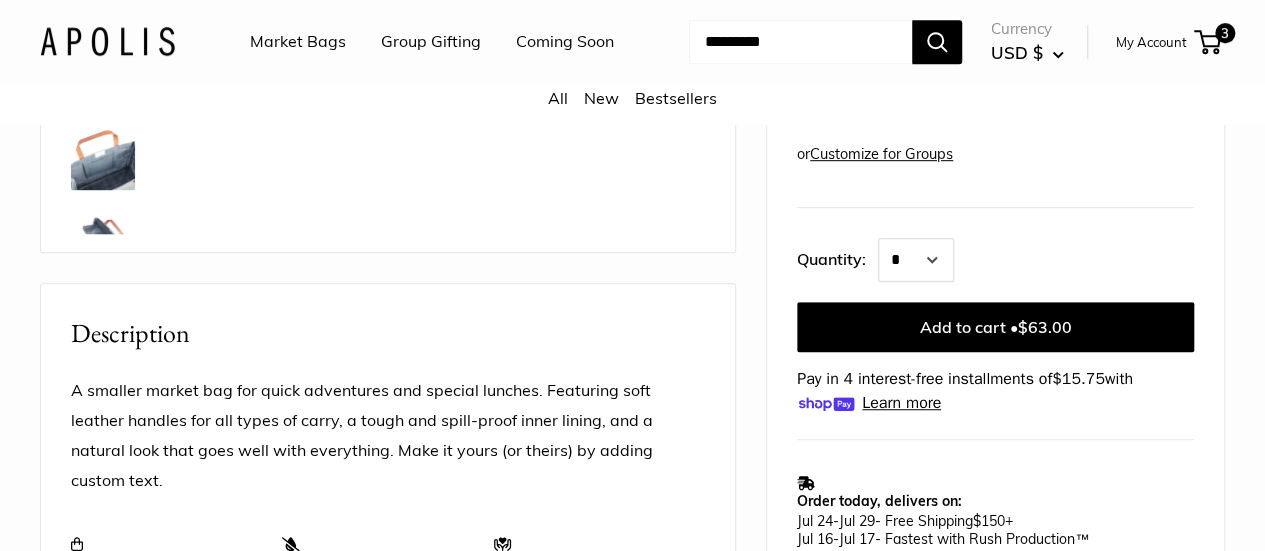 scroll, scrollTop: 600, scrollLeft: 0, axis: vertical 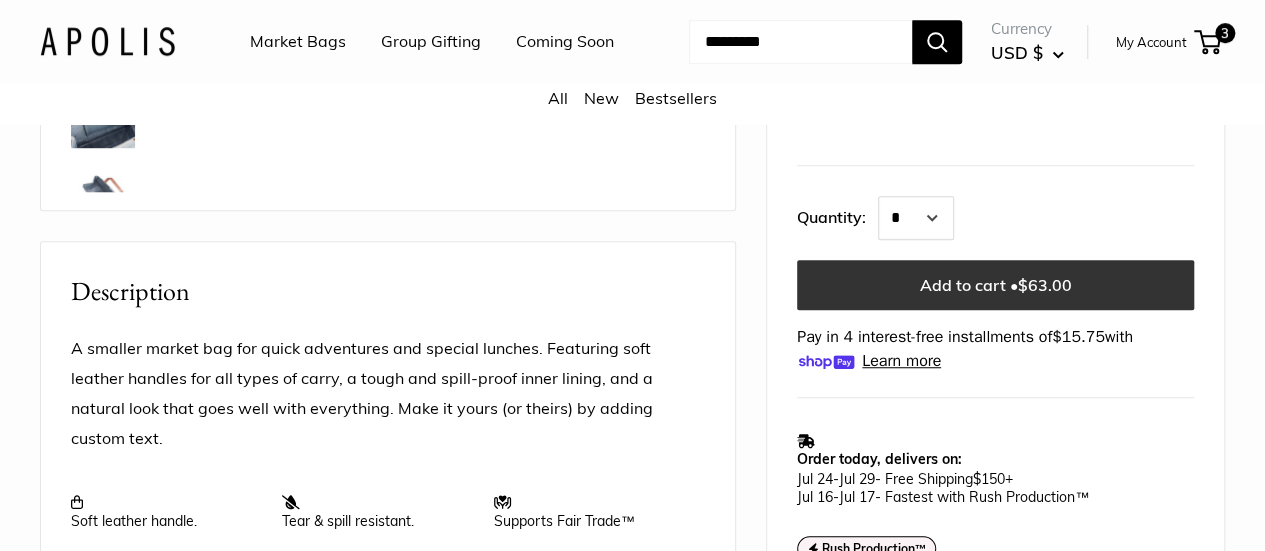 click on "Add to cart •  $63.00" at bounding box center (995, 285) 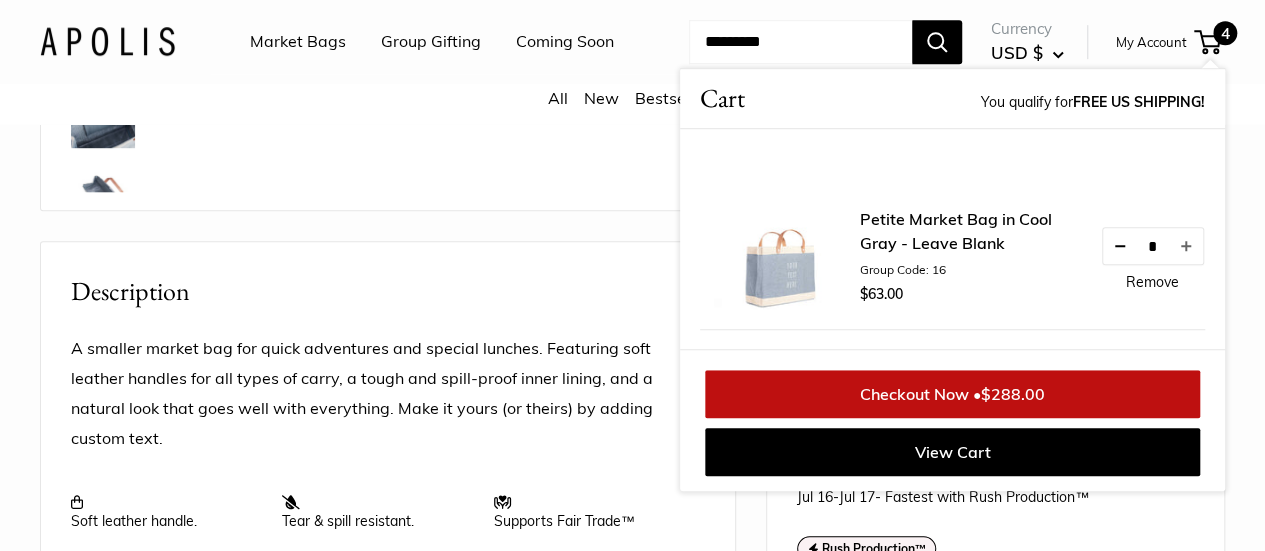 click at bounding box center [1120, 246] 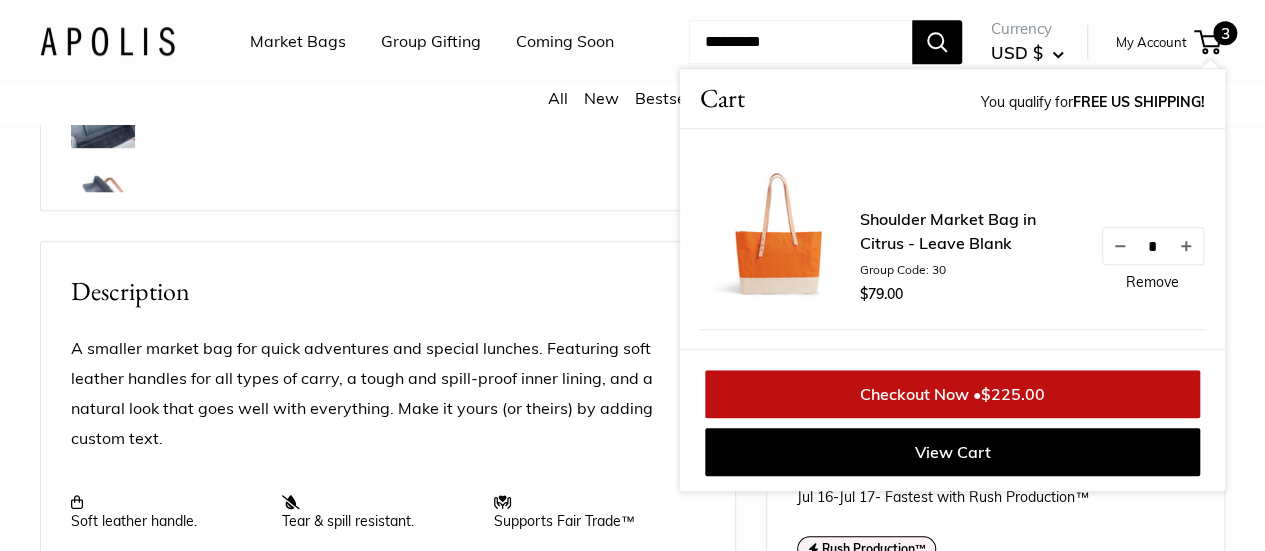 click on "Best Seller" at bounding box center [388, -108] 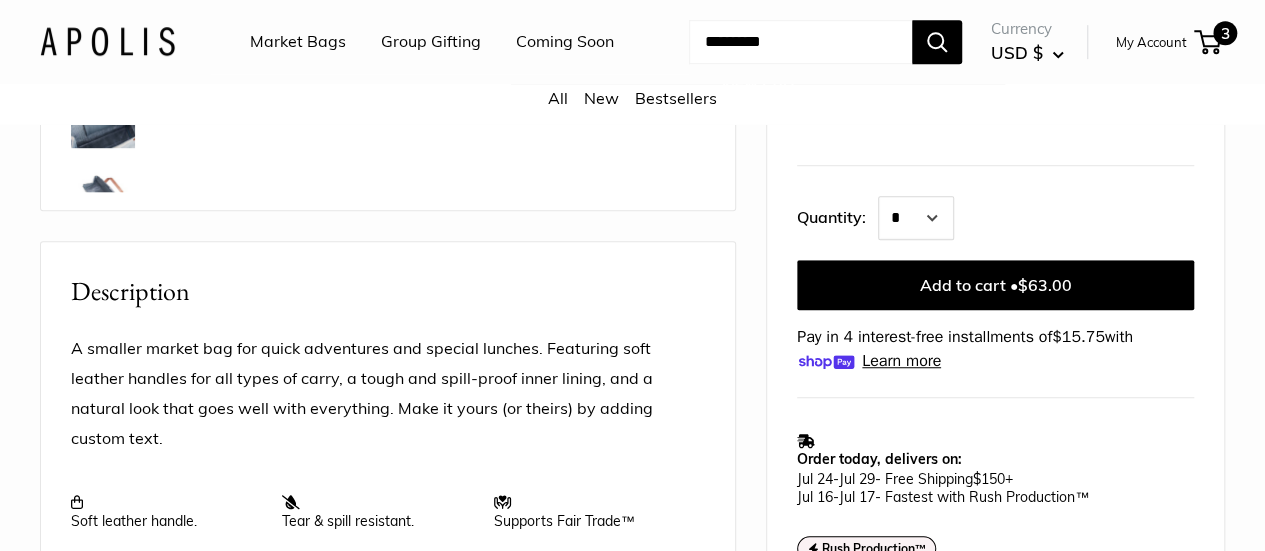 click on "3" at bounding box center [1207, 42] 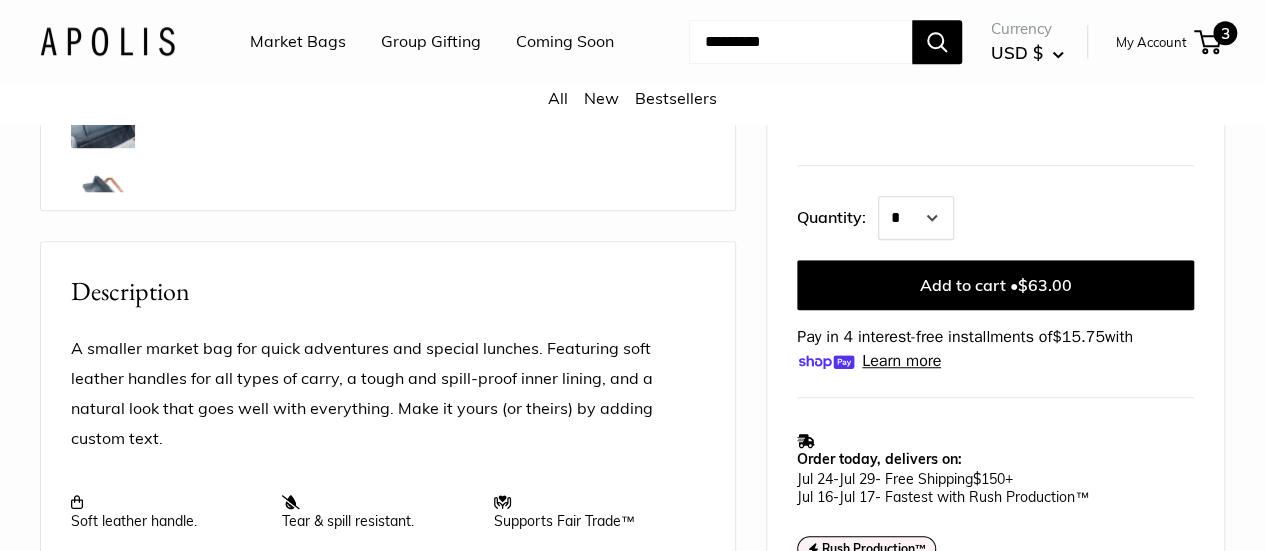 click on "3" at bounding box center (1207, 42) 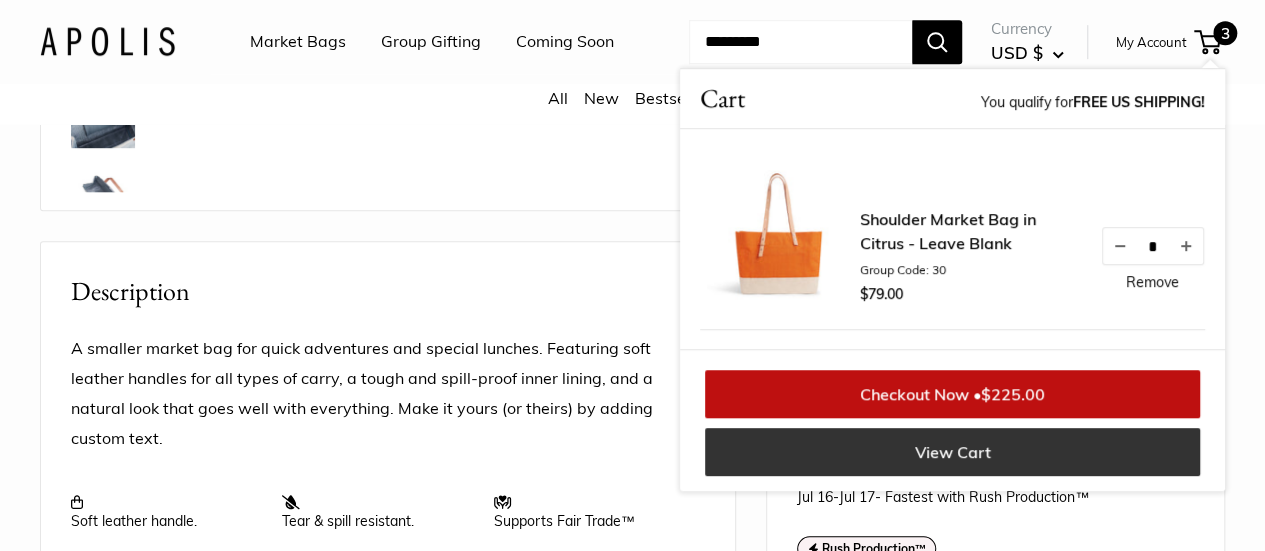click on "View Cart" at bounding box center [952, 452] 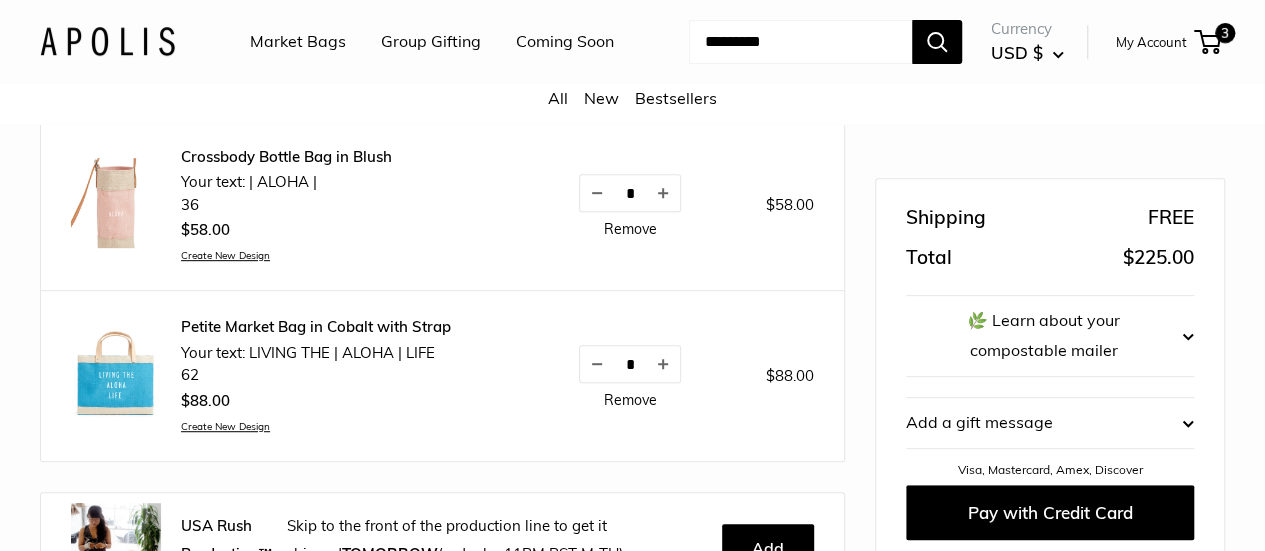 scroll, scrollTop: 386, scrollLeft: 0, axis: vertical 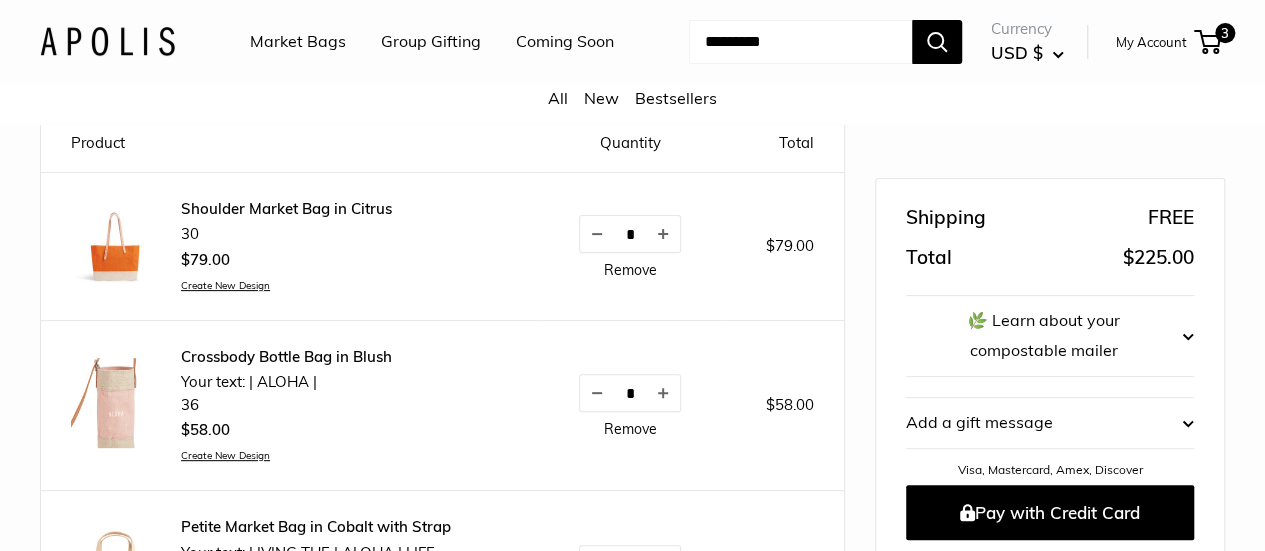 click on "Market Bags" at bounding box center [298, 42] 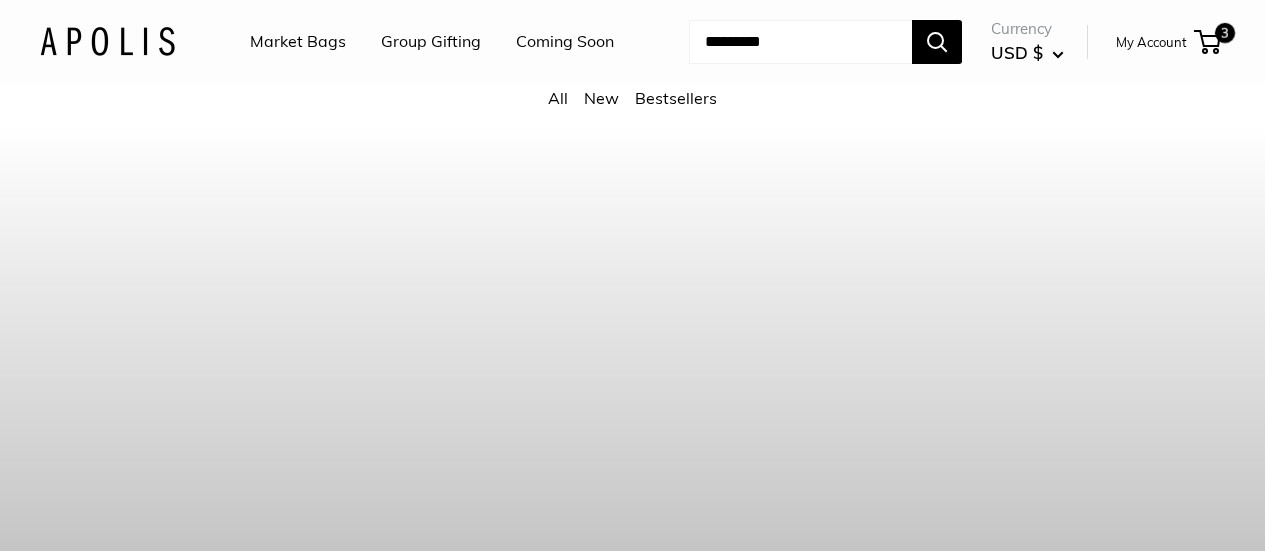 scroll, scrollTop: 0, scrollLeft: 0, axis: both 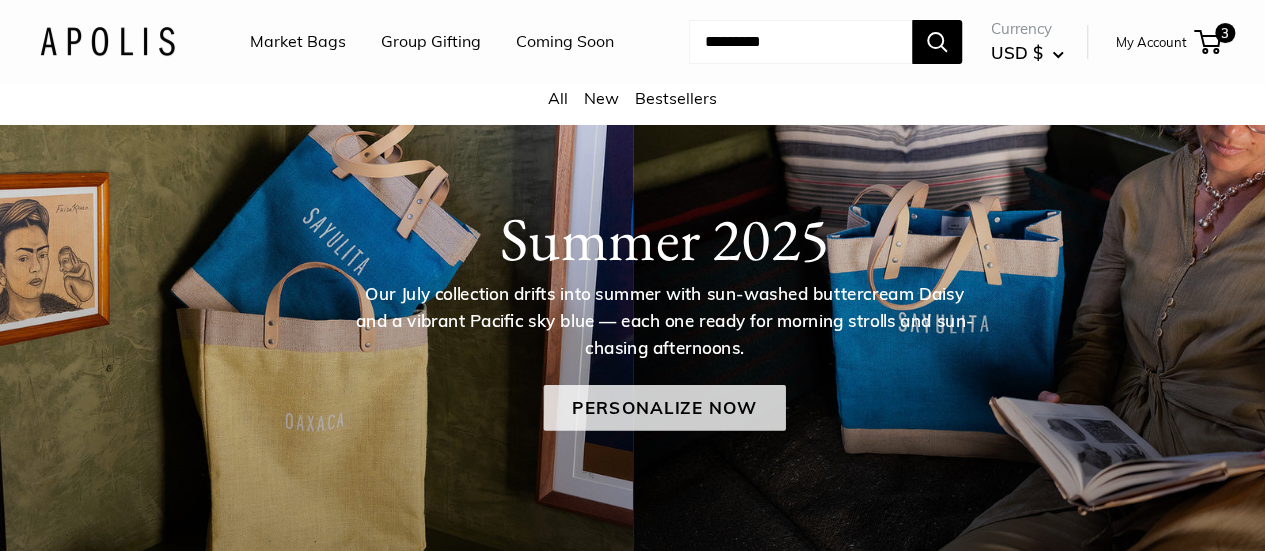 click on "Personalize Now" at bounding box center (664, 408) 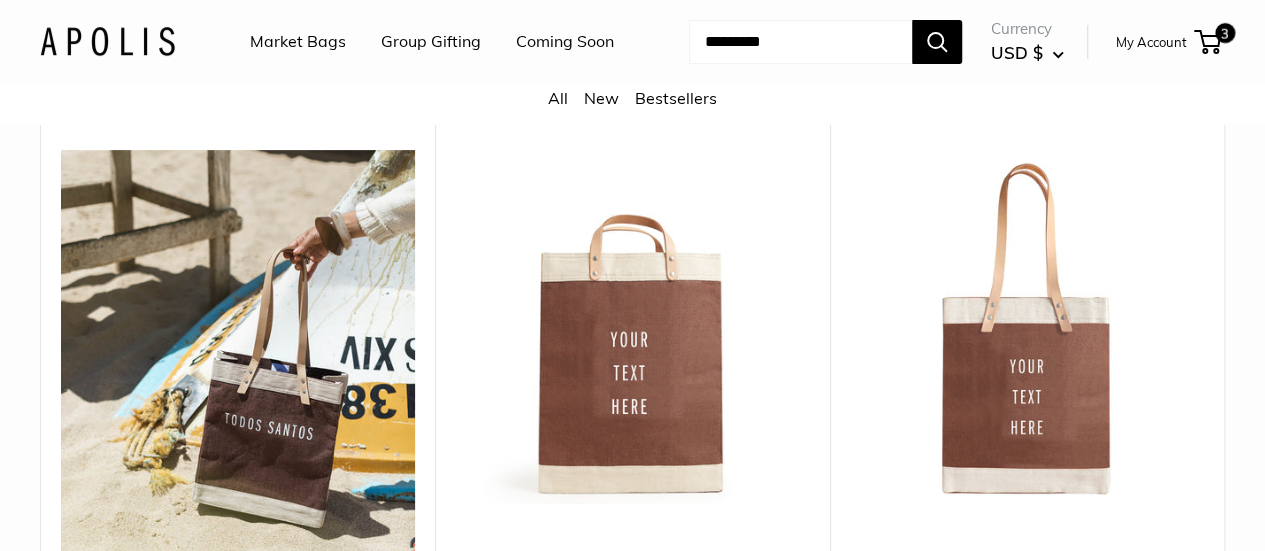 scroll, scrollTop: 300, scrollLeft: 0, axis: vertical 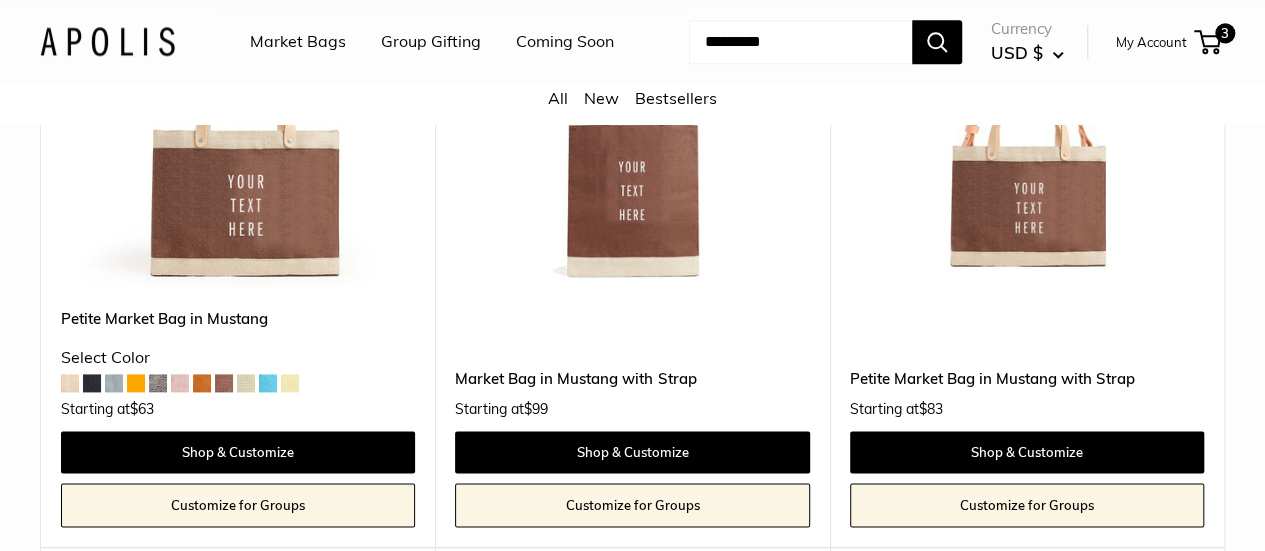 click on "Petite Market Bag in Mustang
Select Color" at bounding box center (238, 359) 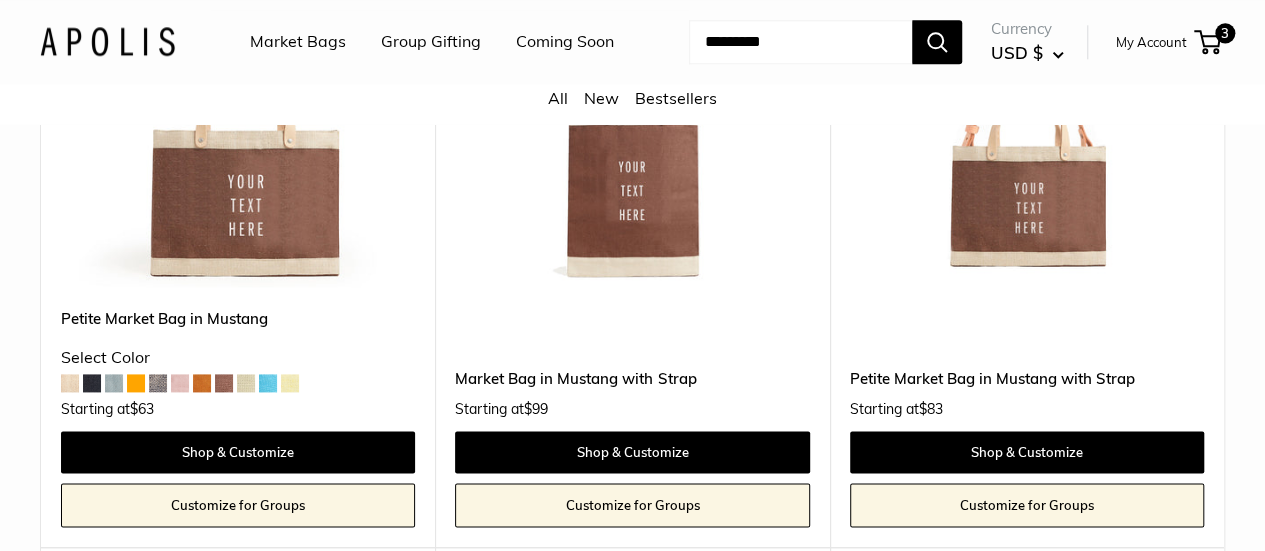 click at bounding box center [114, 383] 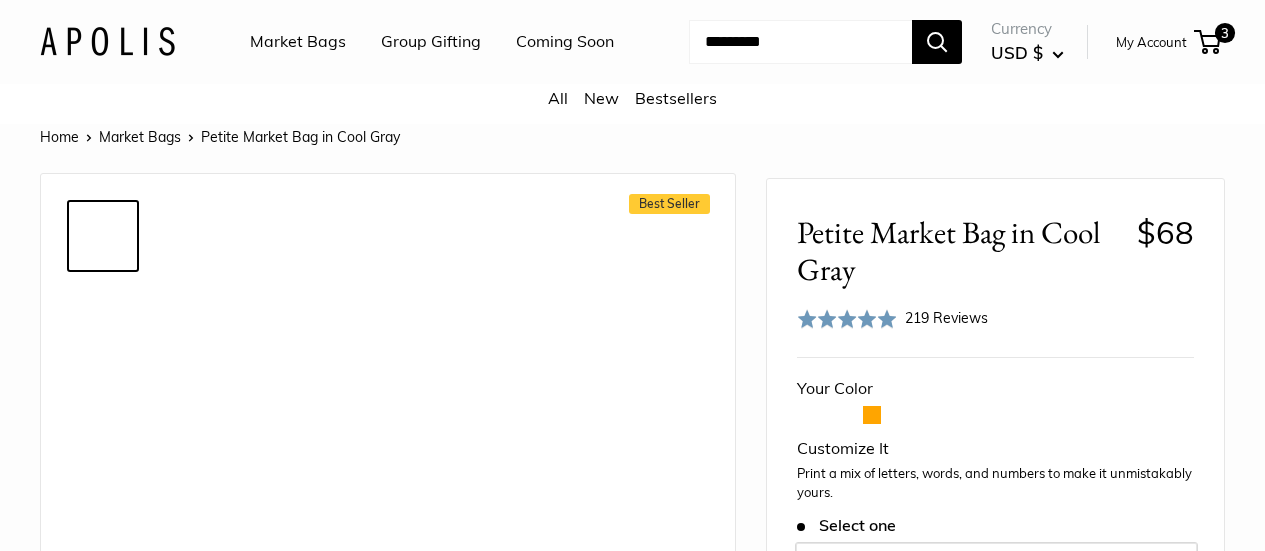 scroll, scrollTop: 281, scrollLeft: 0, axis: vertical 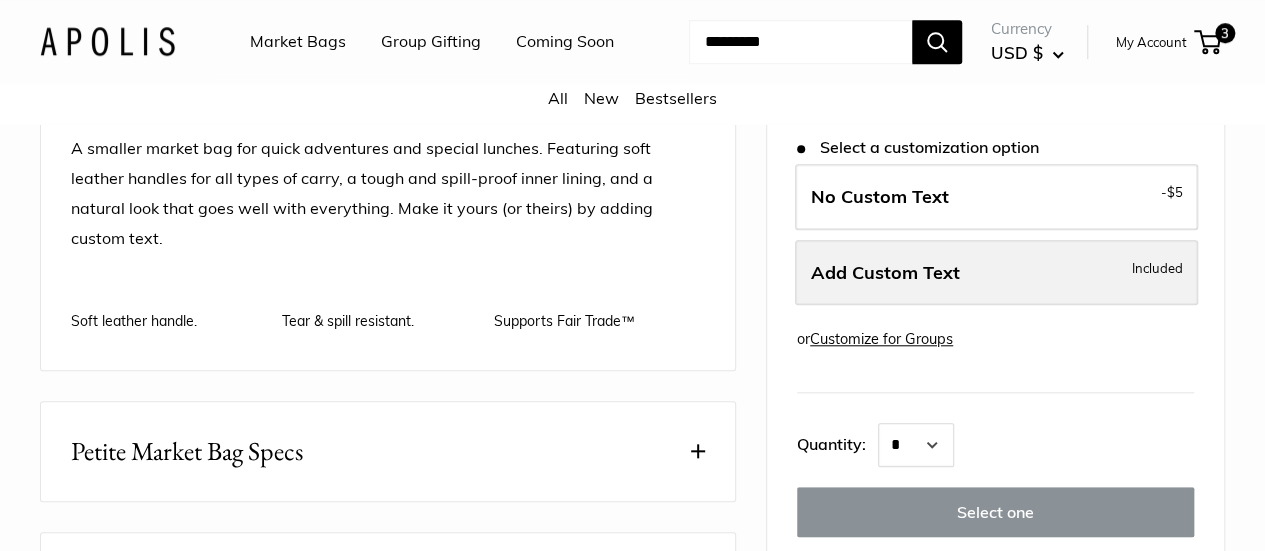 click on "Add Custom Text" at bounding box center [885, 272] 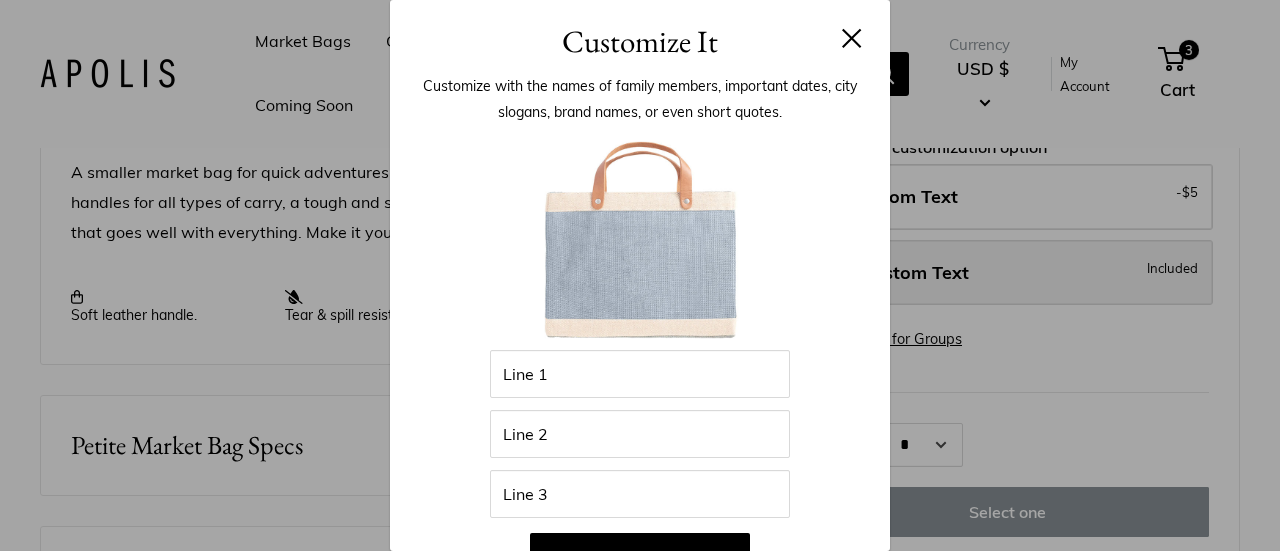 scroll, scrollTop: 0, scrollLeft: 0, axis: both 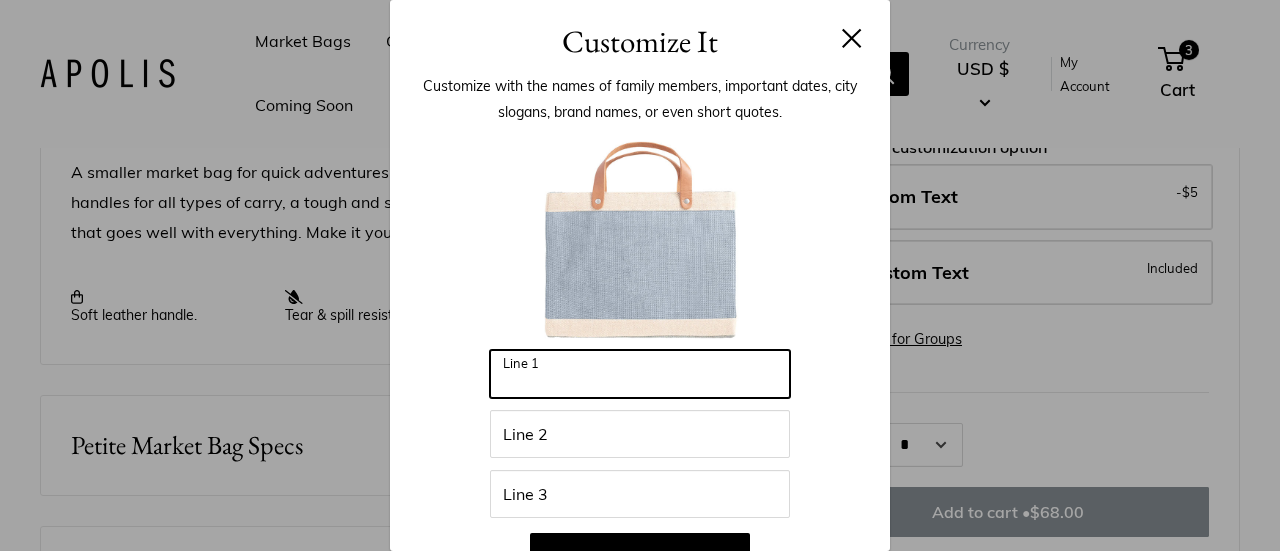 click on "Line 1" at bounding box center [640, 374] 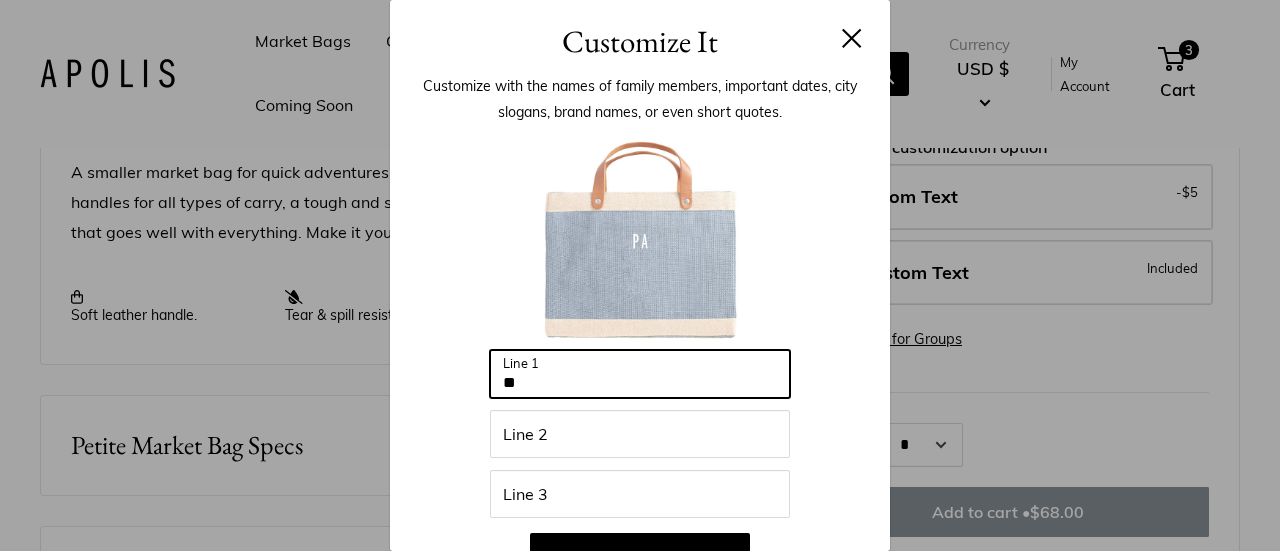 type on "********" 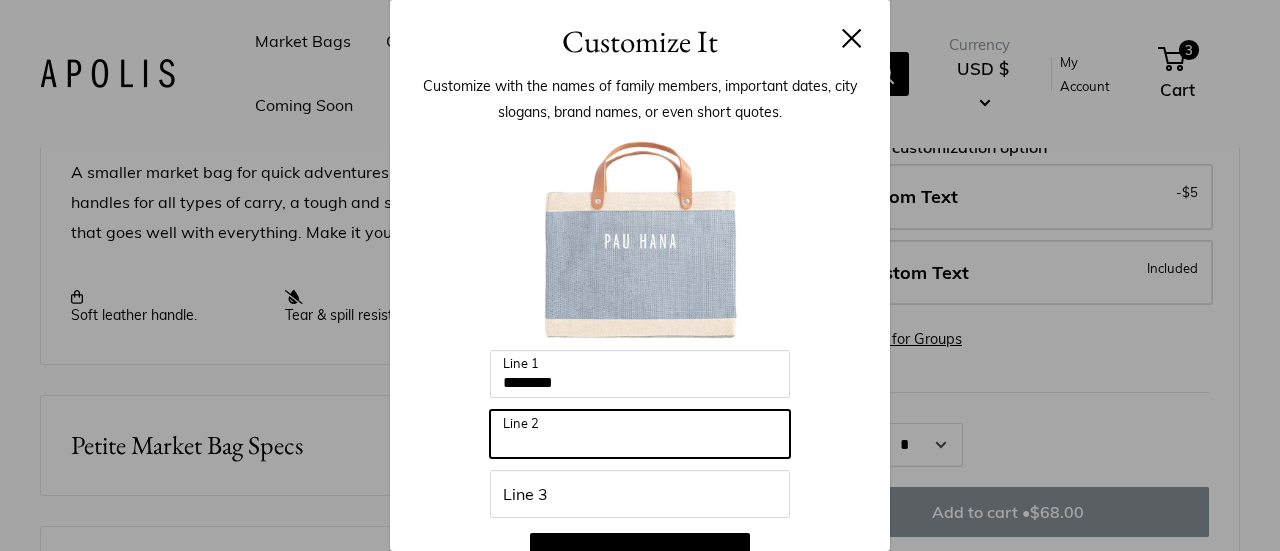 click on "Line 2" at bounding box center [640, 434] 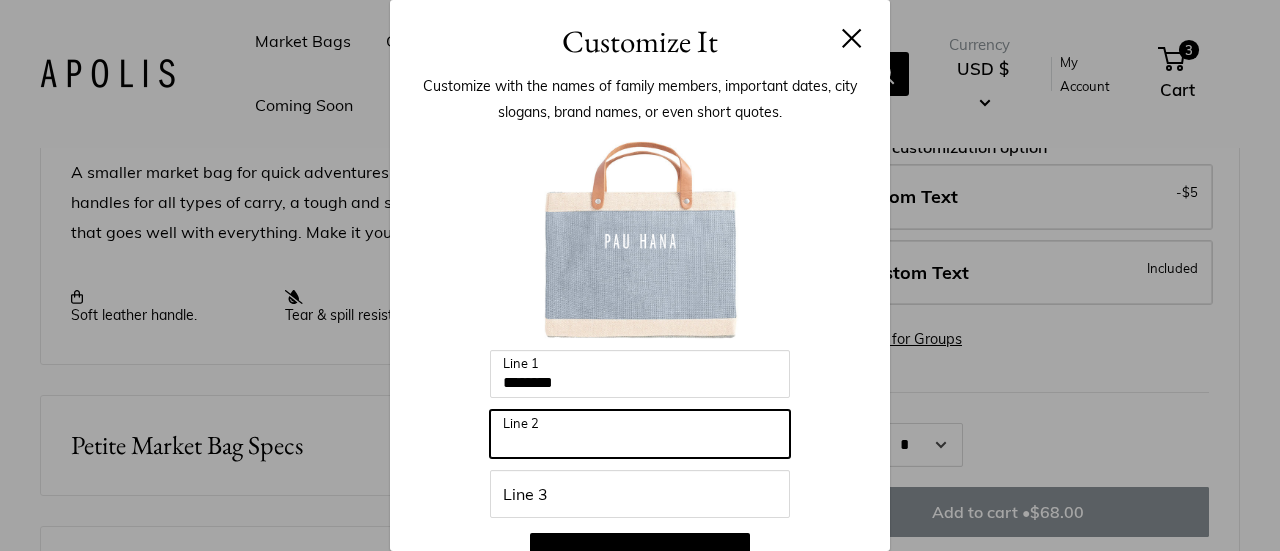 type on "*****" 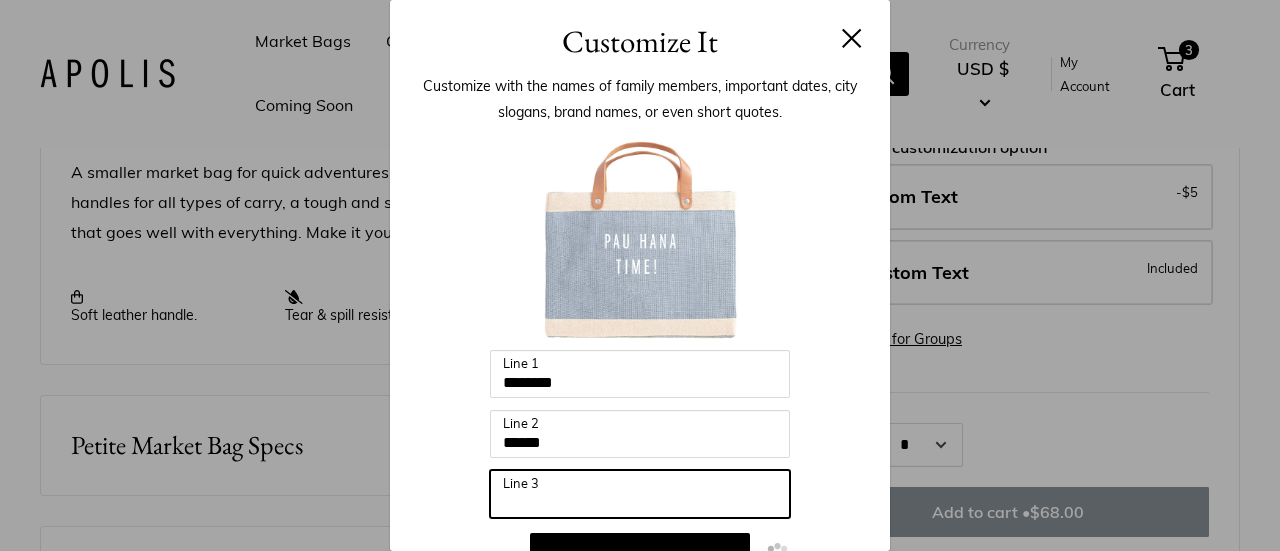 click on "Line 3" at bounding box center (640, 494) 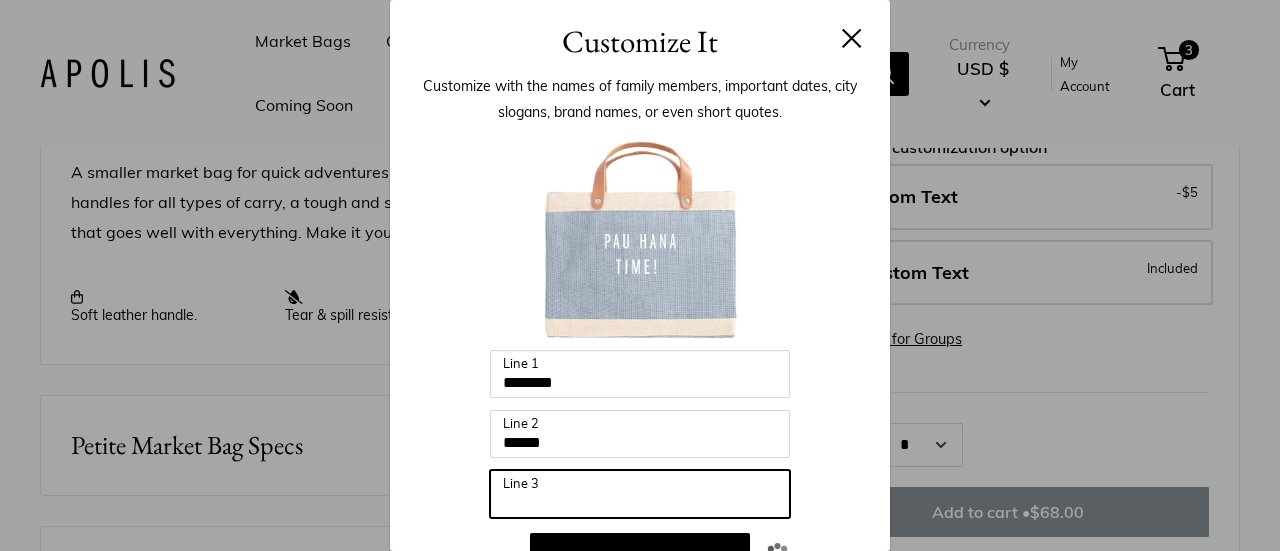 click on "Line 3" at bounding box center (640, 494) 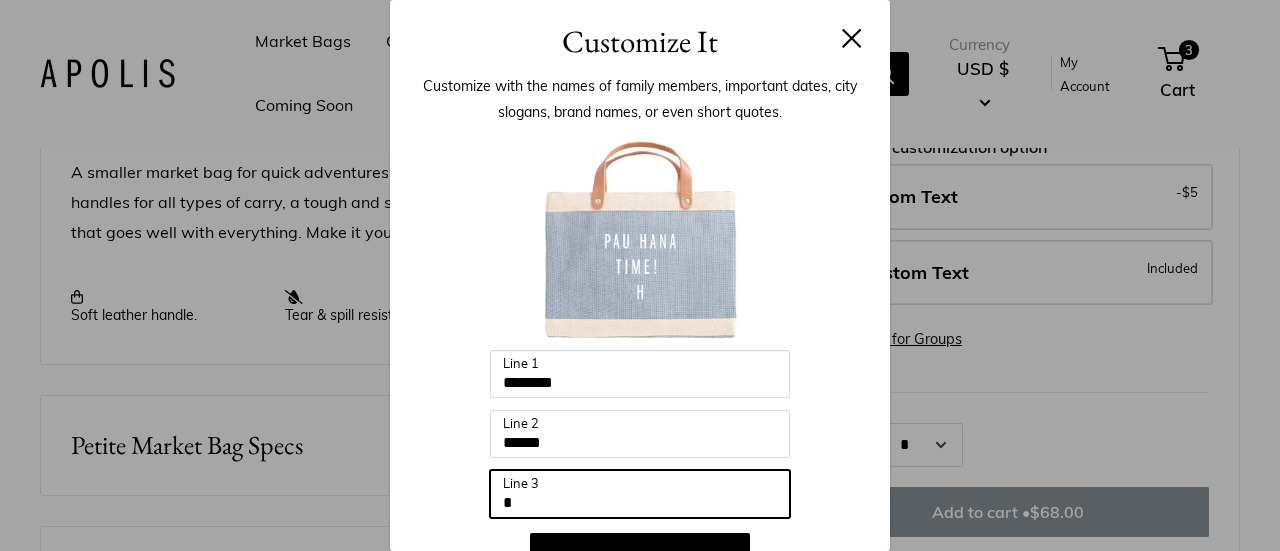 type on "********" 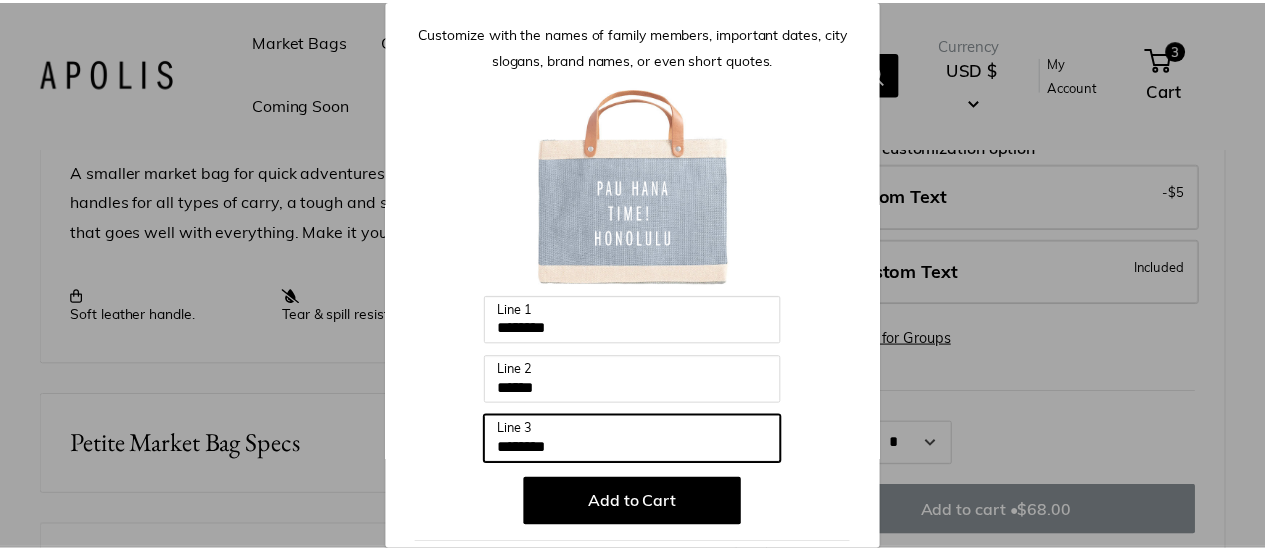 scroll, scrollTop: 100, scrollLeft: 0, axis: vertical 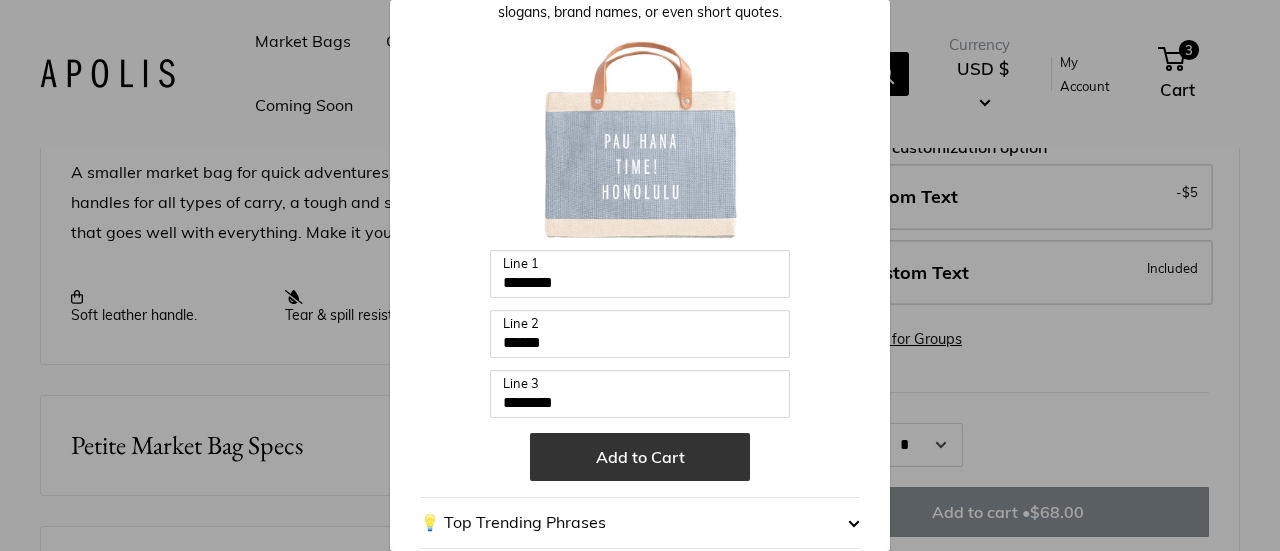 click on "Add to Cart" at bounding box center [640, 457] 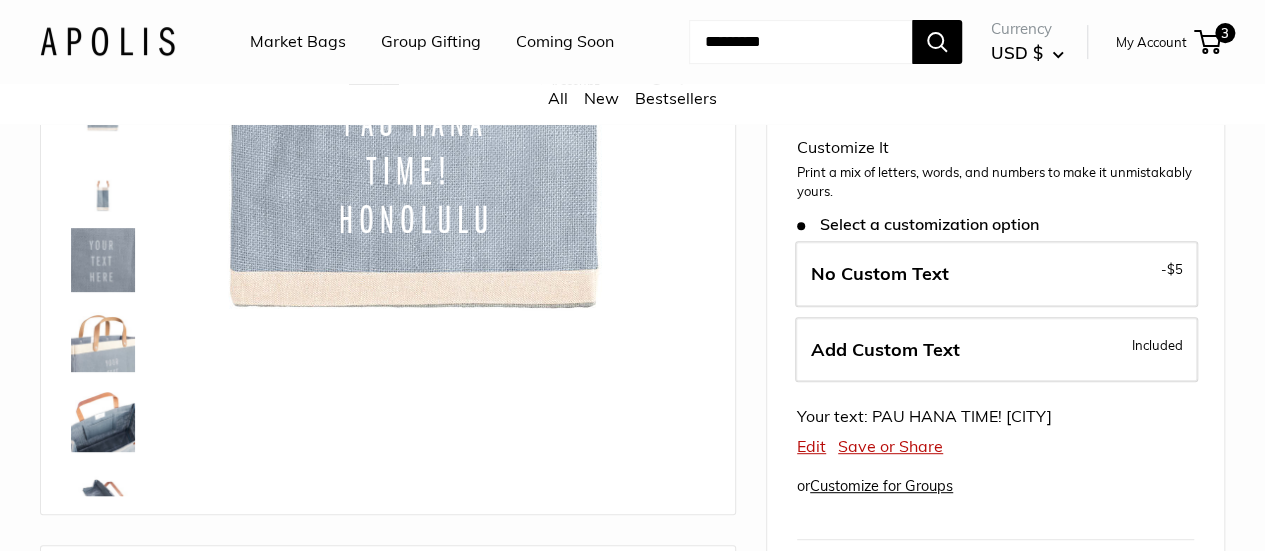 scroll, scrollTop: 200, scrollLeft: 0, axis: vertical 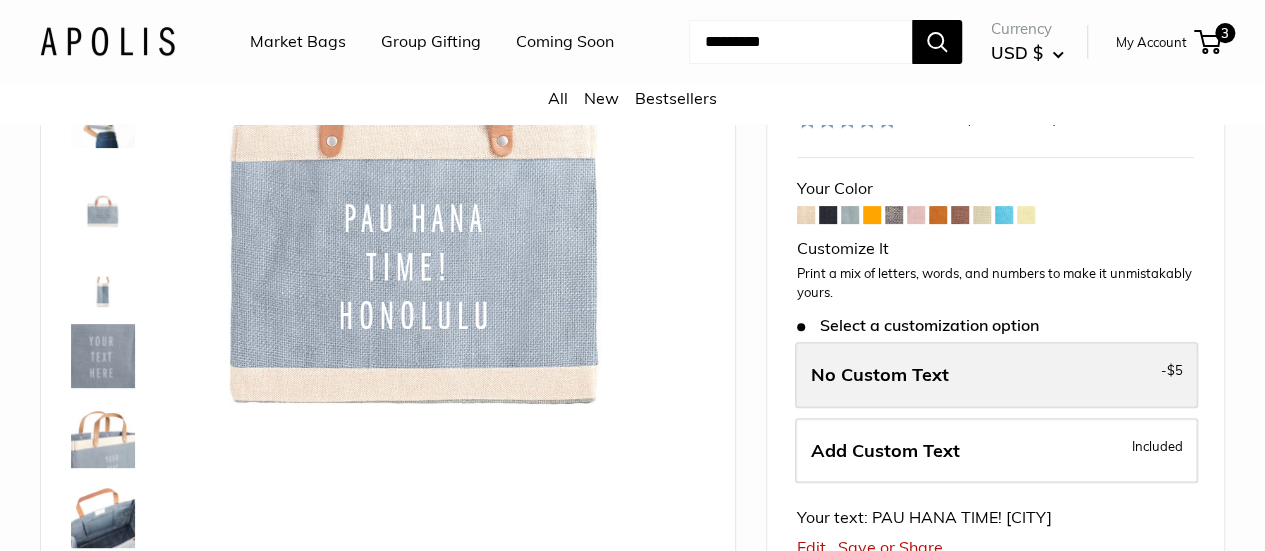click on "No Custom Text" at bounding box center [880, 374] 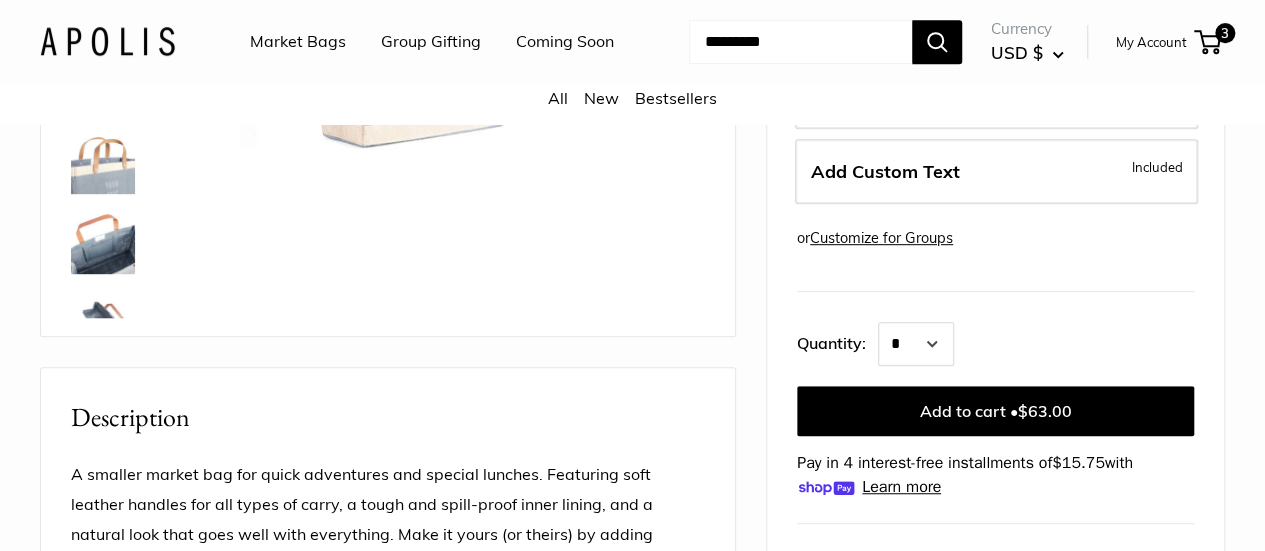 scroll, scrollTop: 600, scrollLeft: 0, axis: vertical 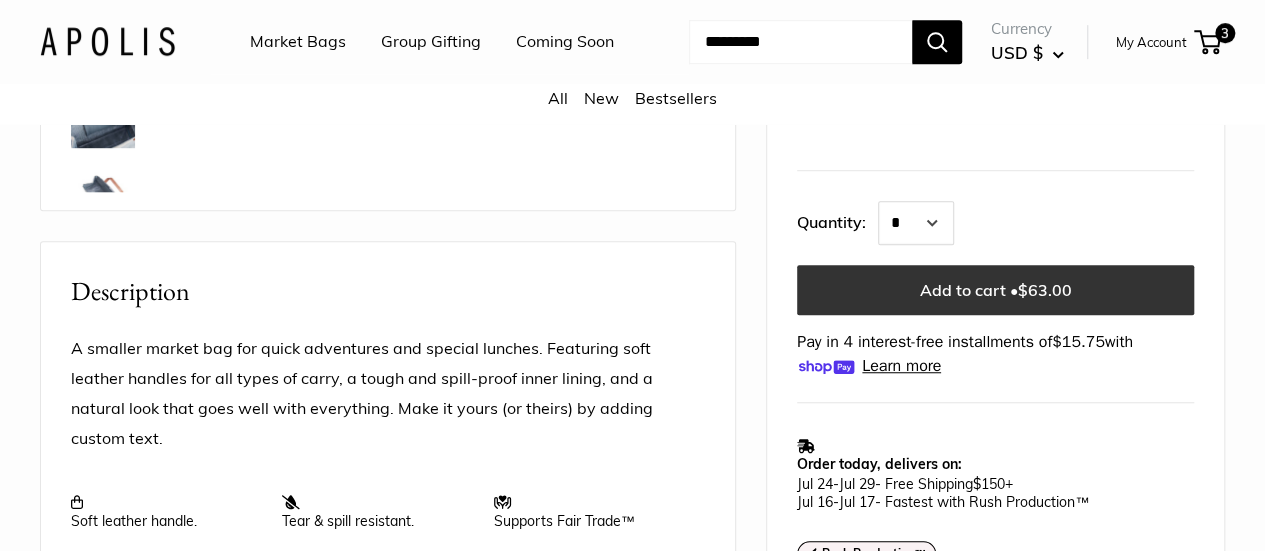 click on "Add to cart •  $63.00" at bounding box center (995, 290) 